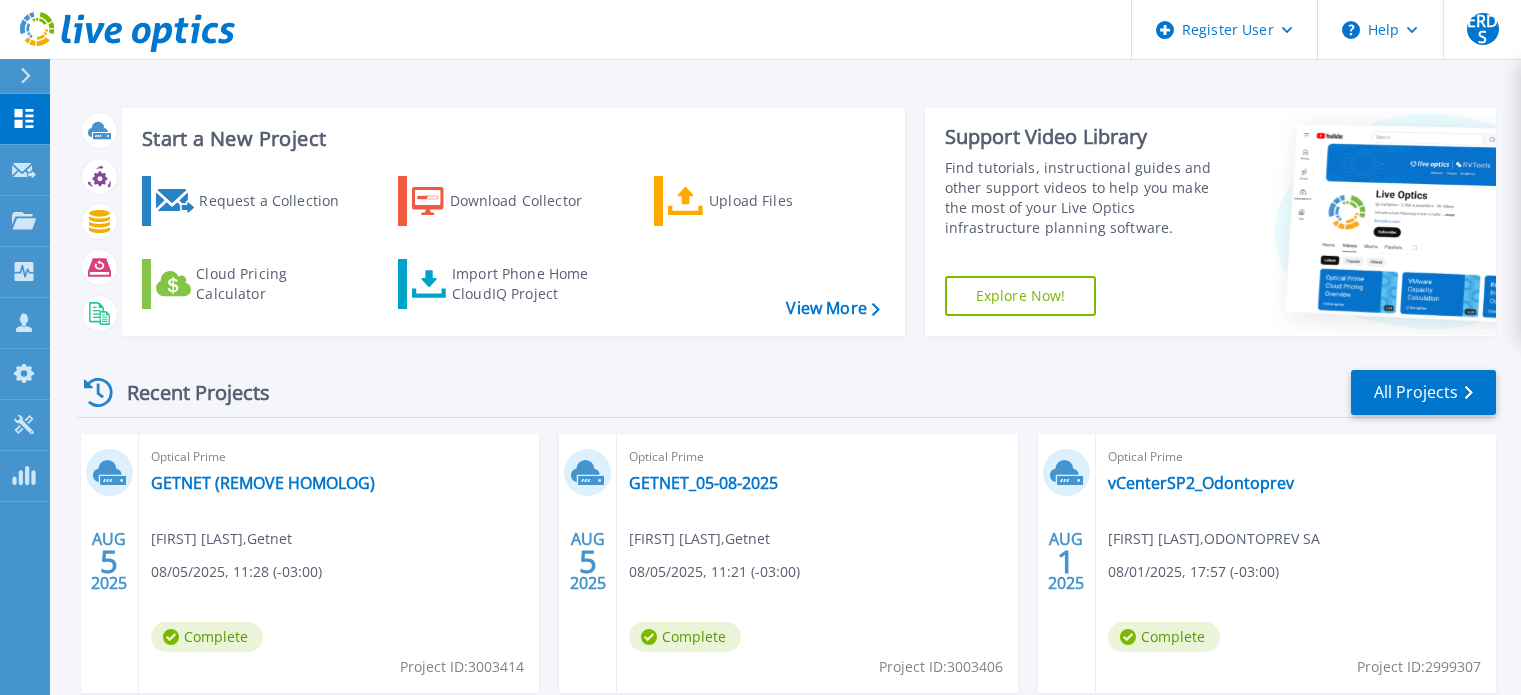 scroll, scrollTop: 0, scrollLeft: 0, axis: both 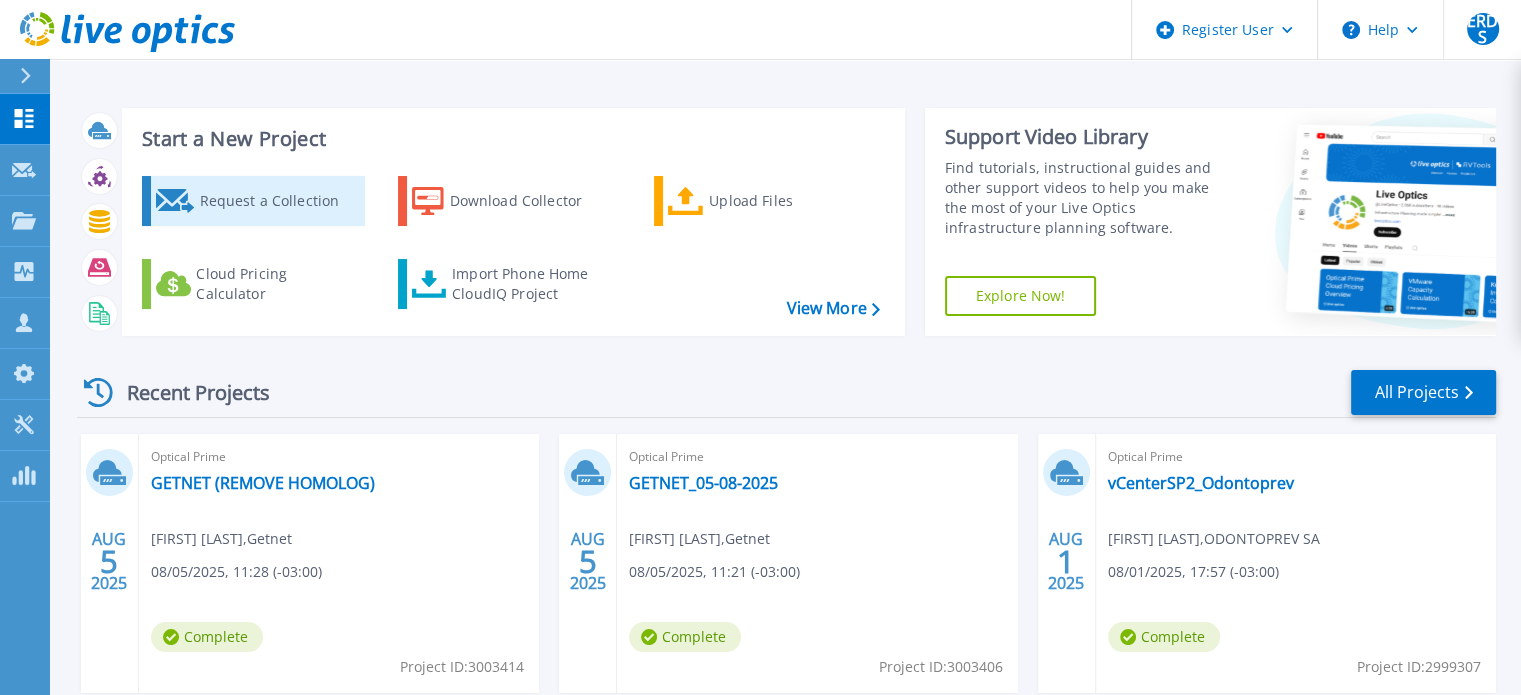 click on "Request a Collection" at bounding box center (253, 201) 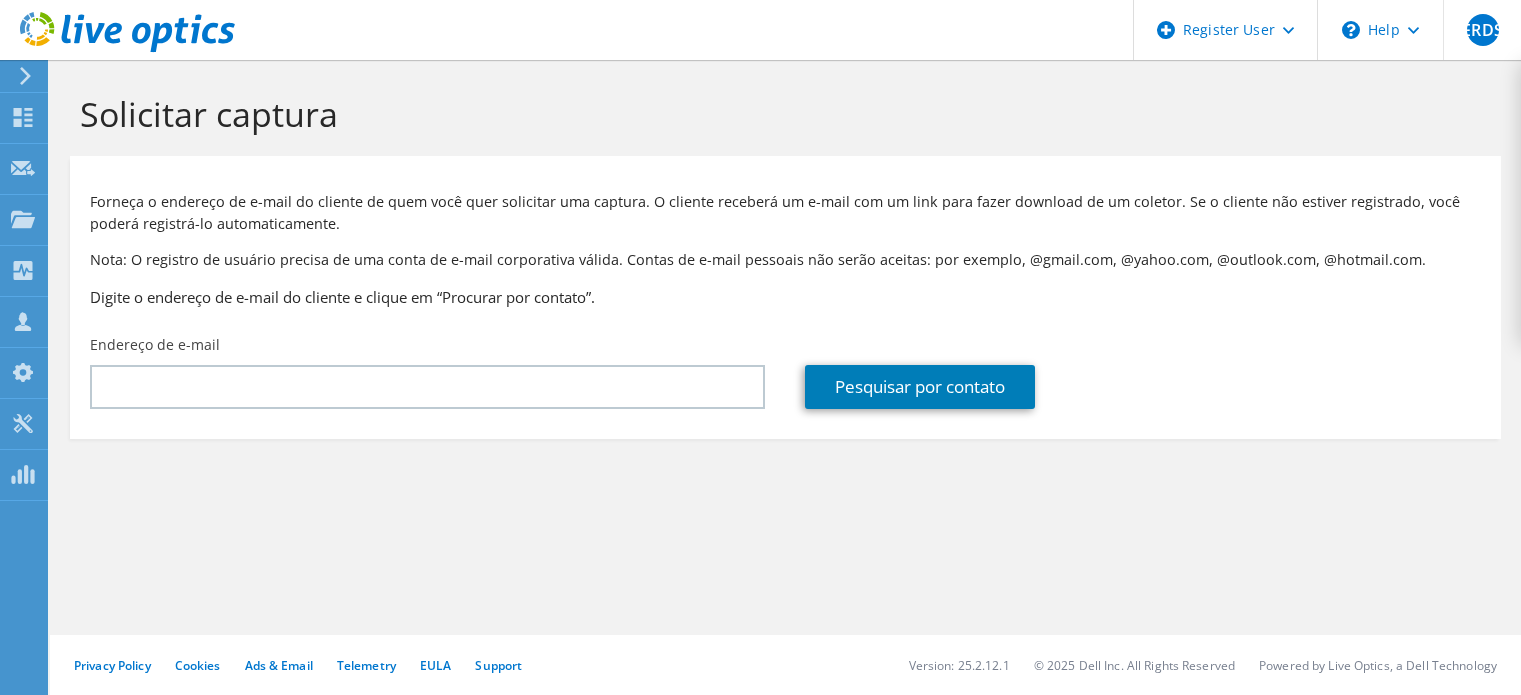 scroll, scrollTop: 0, scrollLeft: 0, axis: both 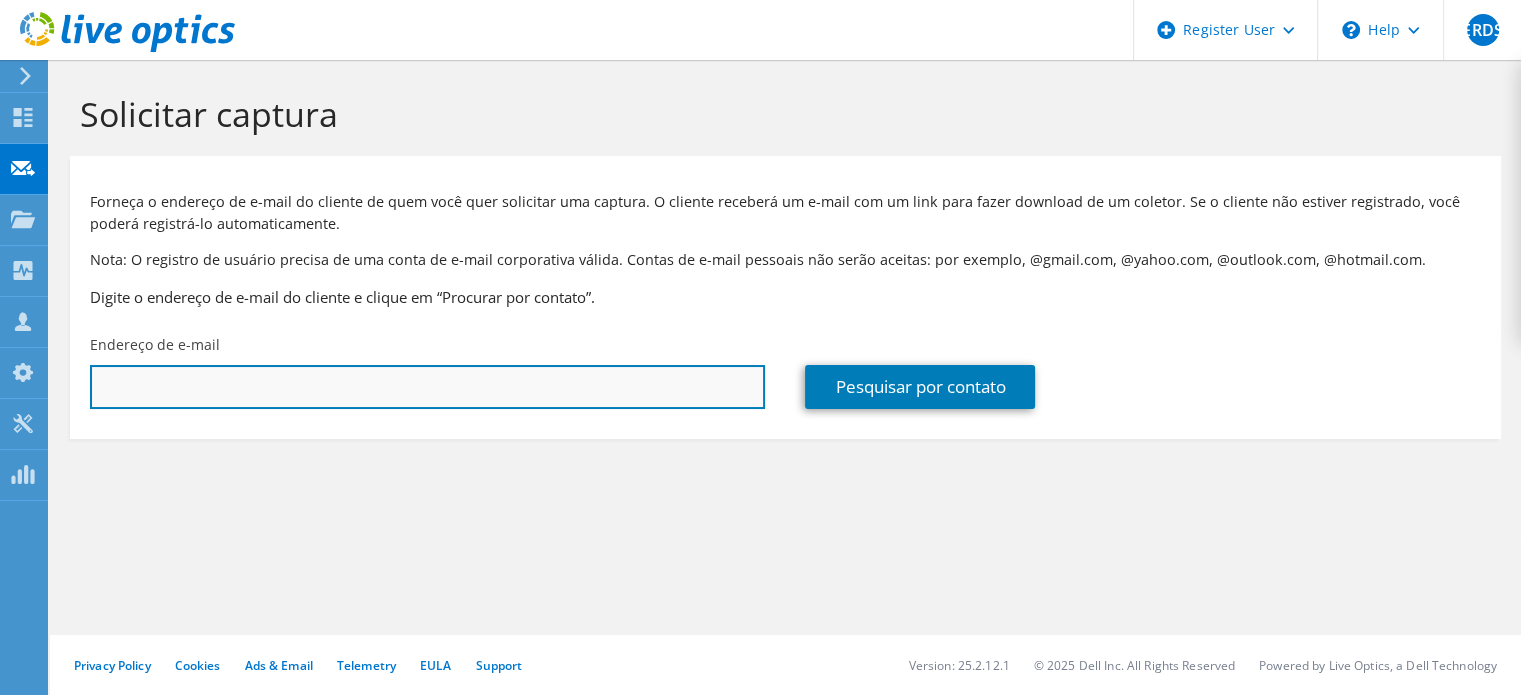click at bounding box center [427, 387] 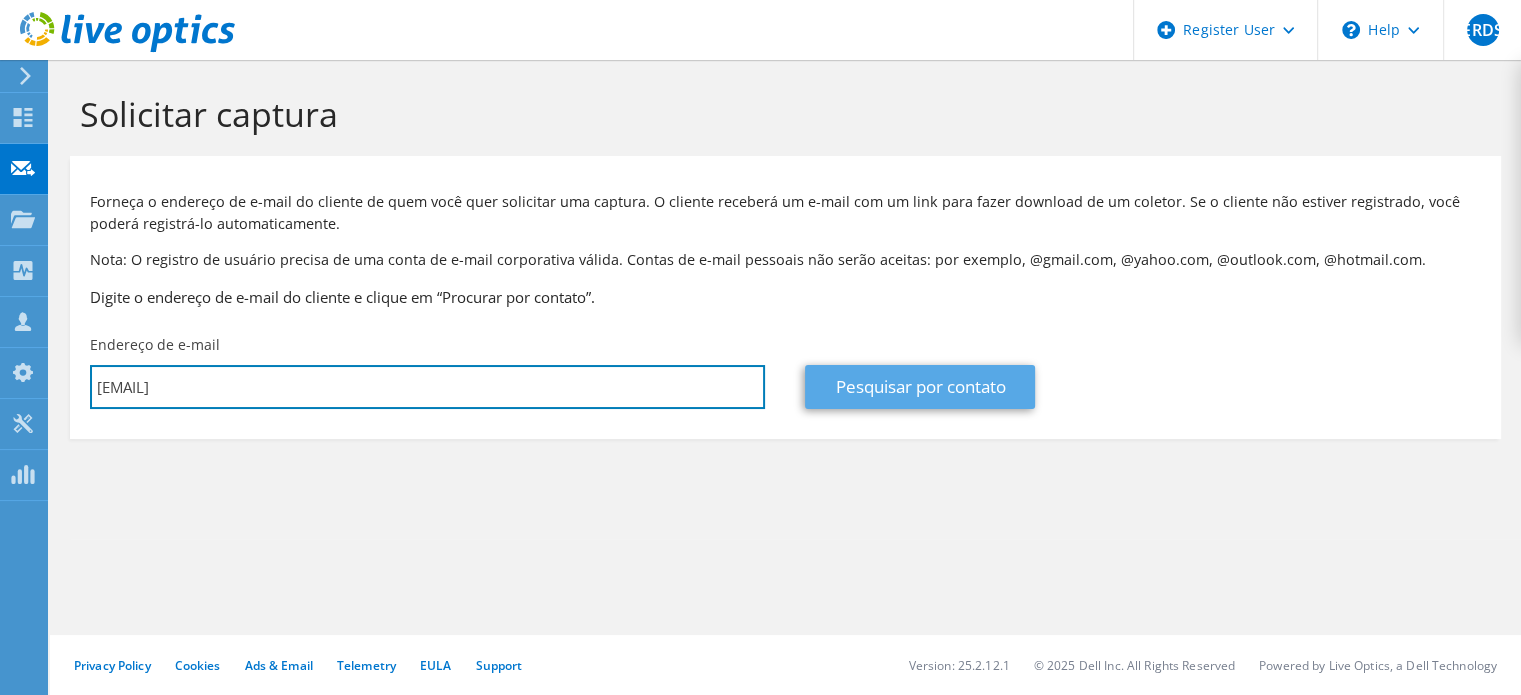 type on "adalberto.j.silva@bradesco.com.br" 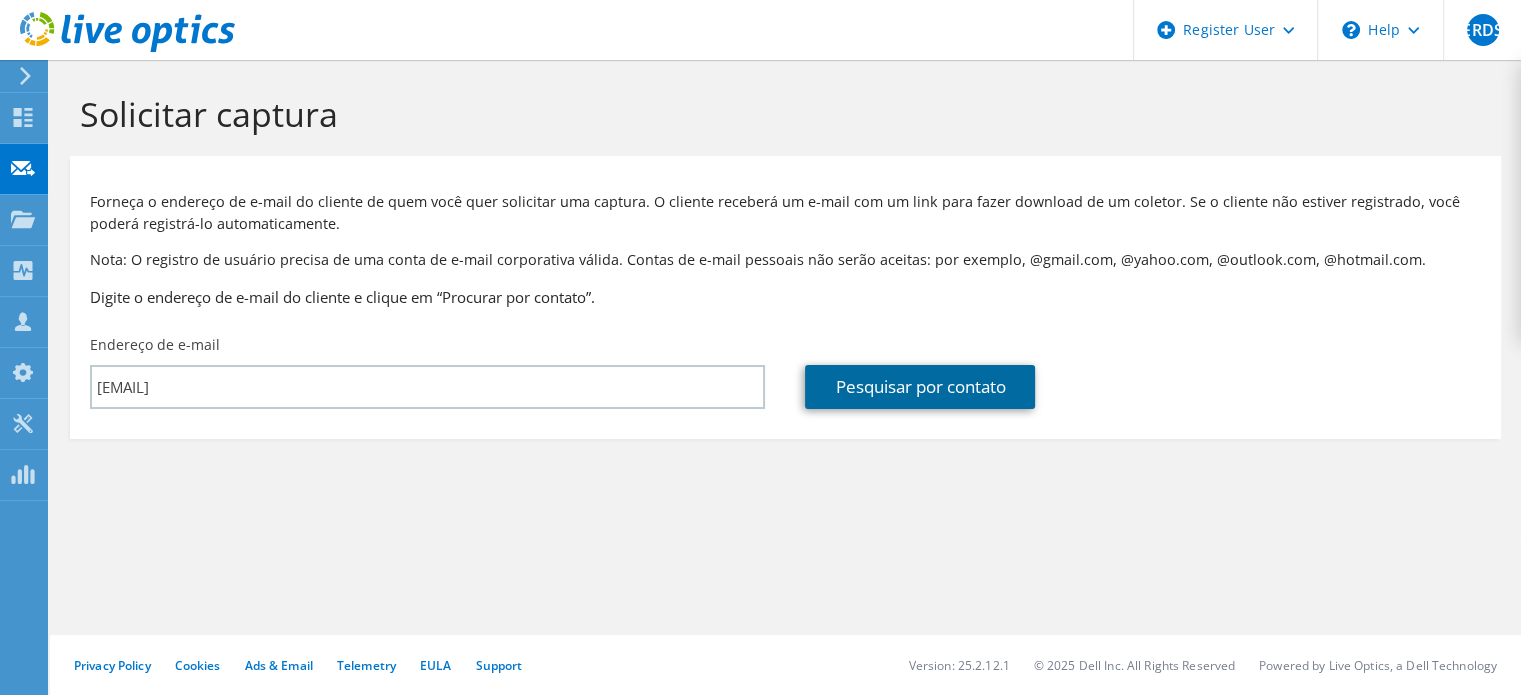 click on "Pesquisar por contato" at bounding box center (920, 387) 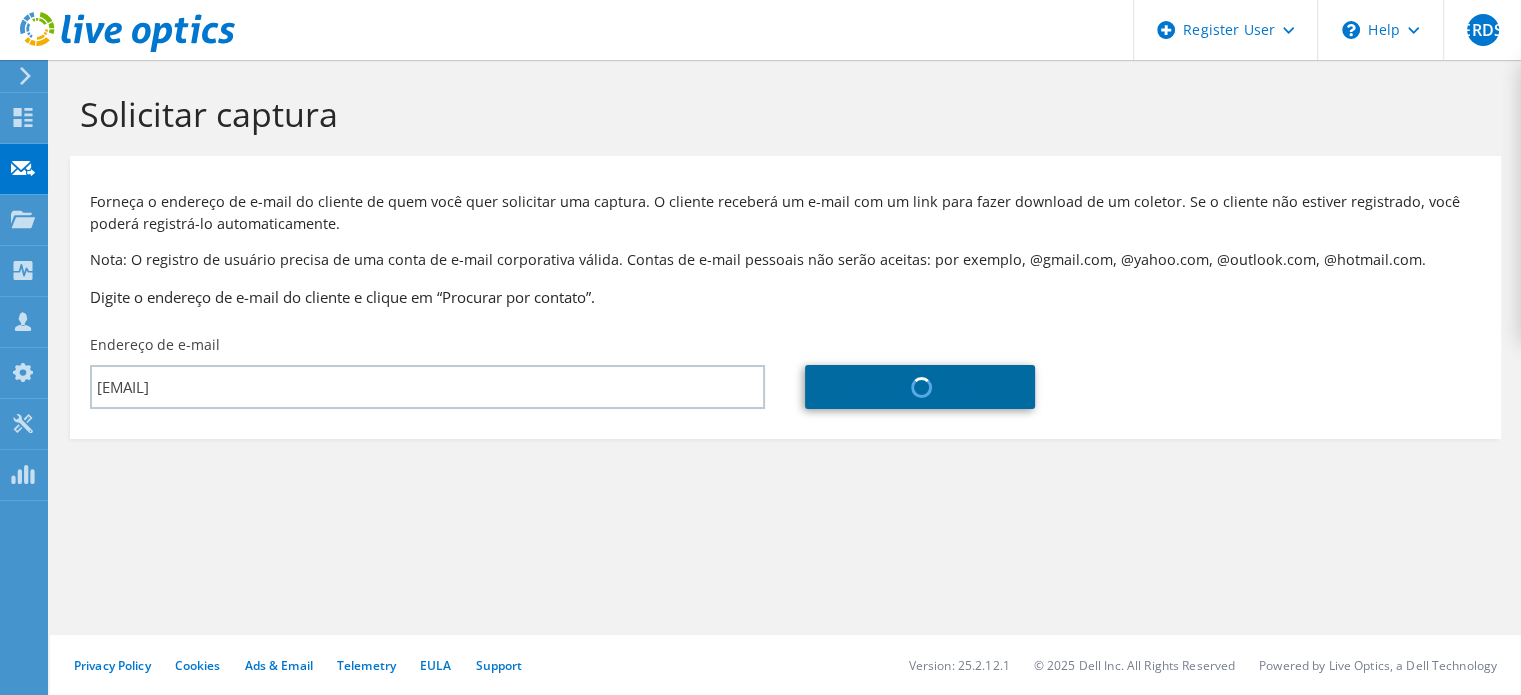 type on "BANCO BRADESCO SA" 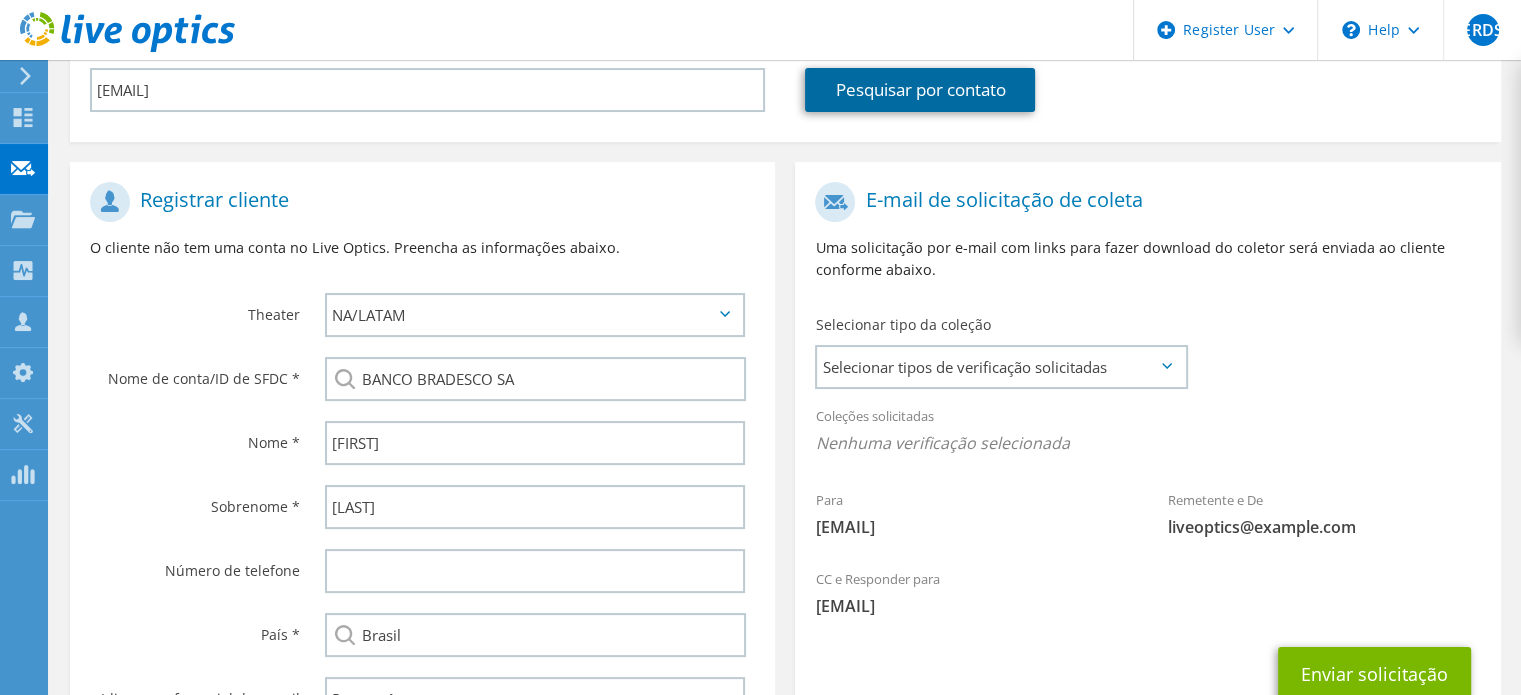 scroll, scrollTop: 300, scrollLeft: 0, axis: vertical 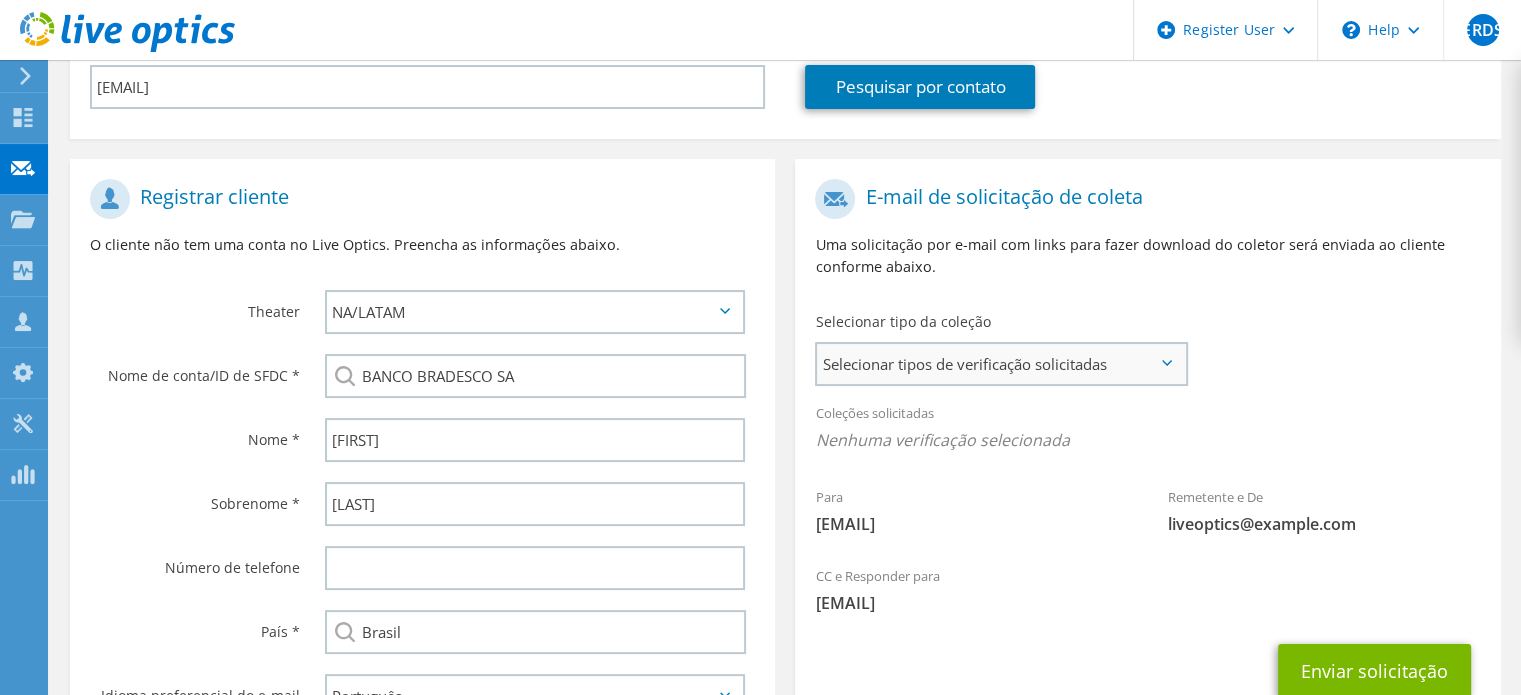 click on "Selecionar tipos de verificação solicitadas" at bounding box center (1001, 364) 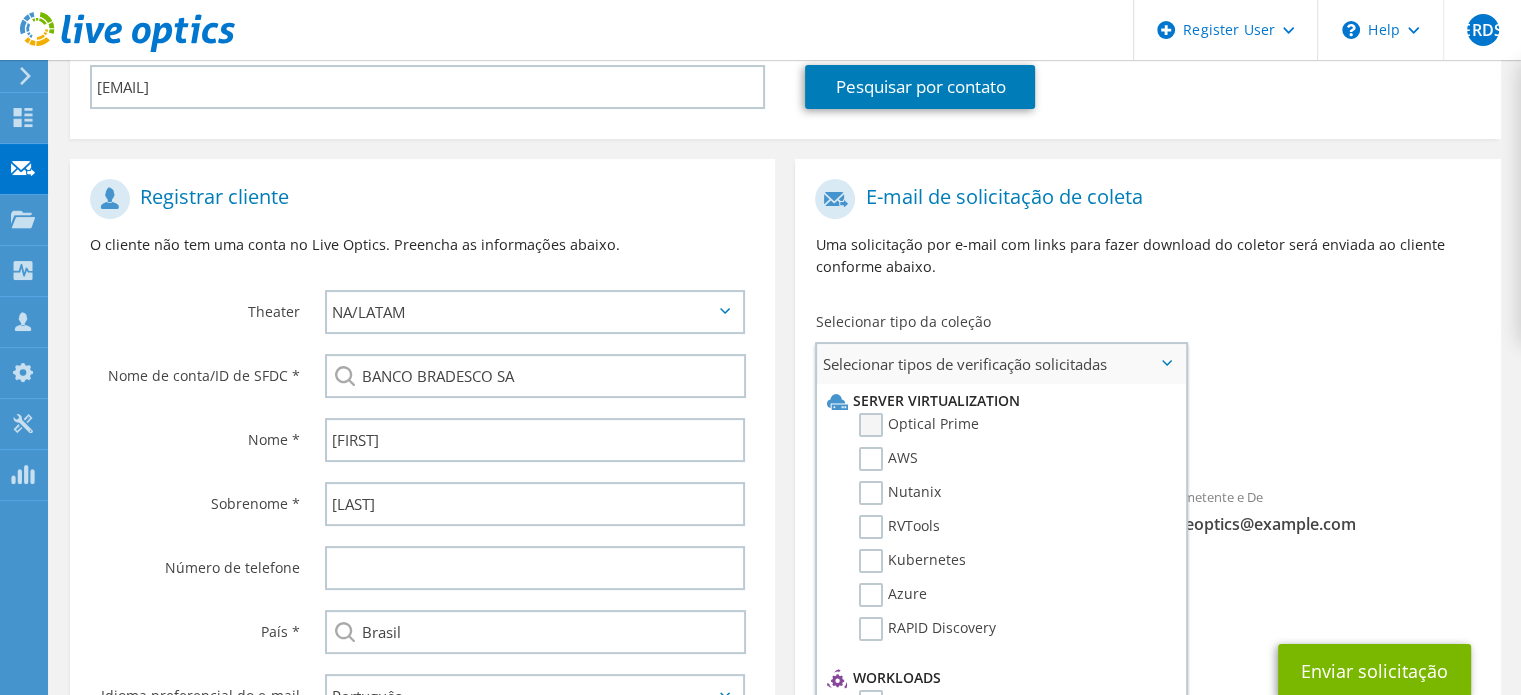 click on "Optical Prime" at bounding box center [919, 425] 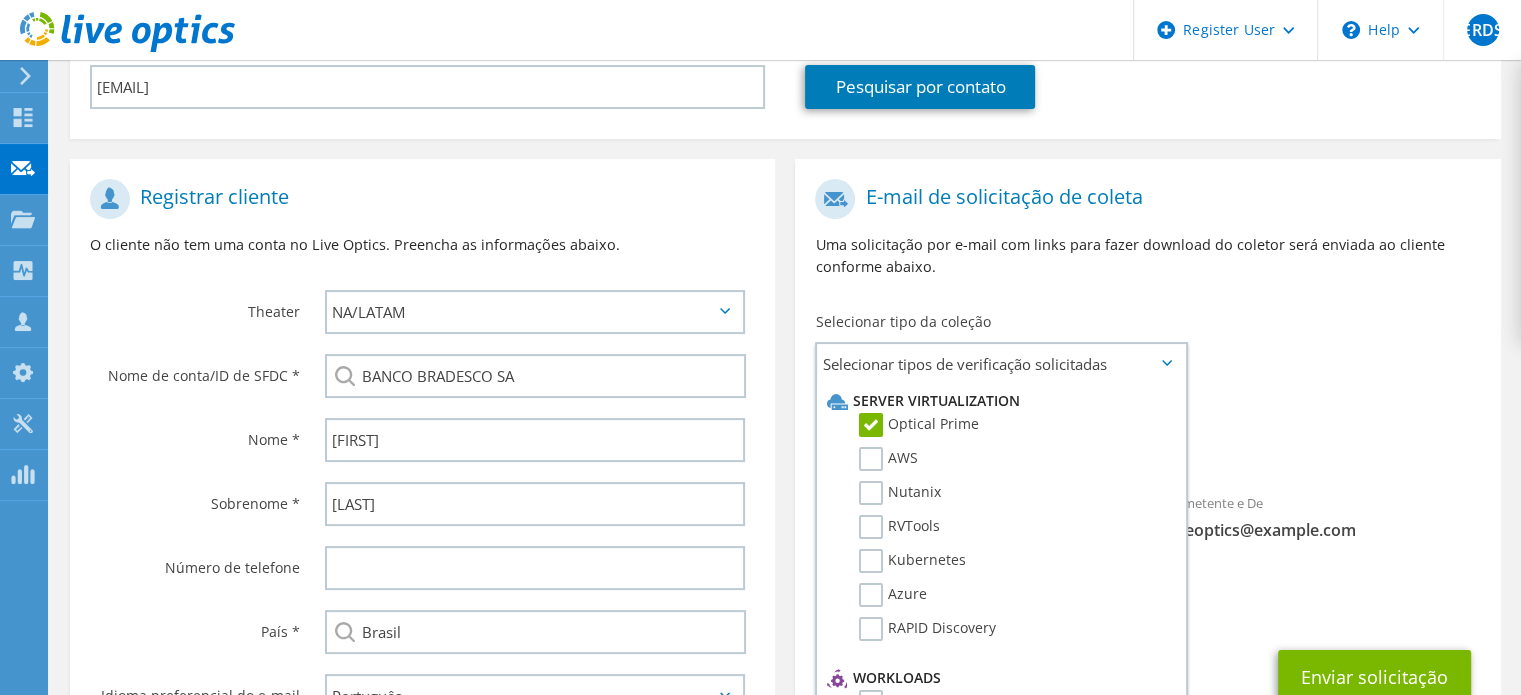 click on "Para
adalberto.j.silva@bradesco.com.br
Remetente e De
liveoptics@liveoptics.com" at bounding box center [1147, 365] 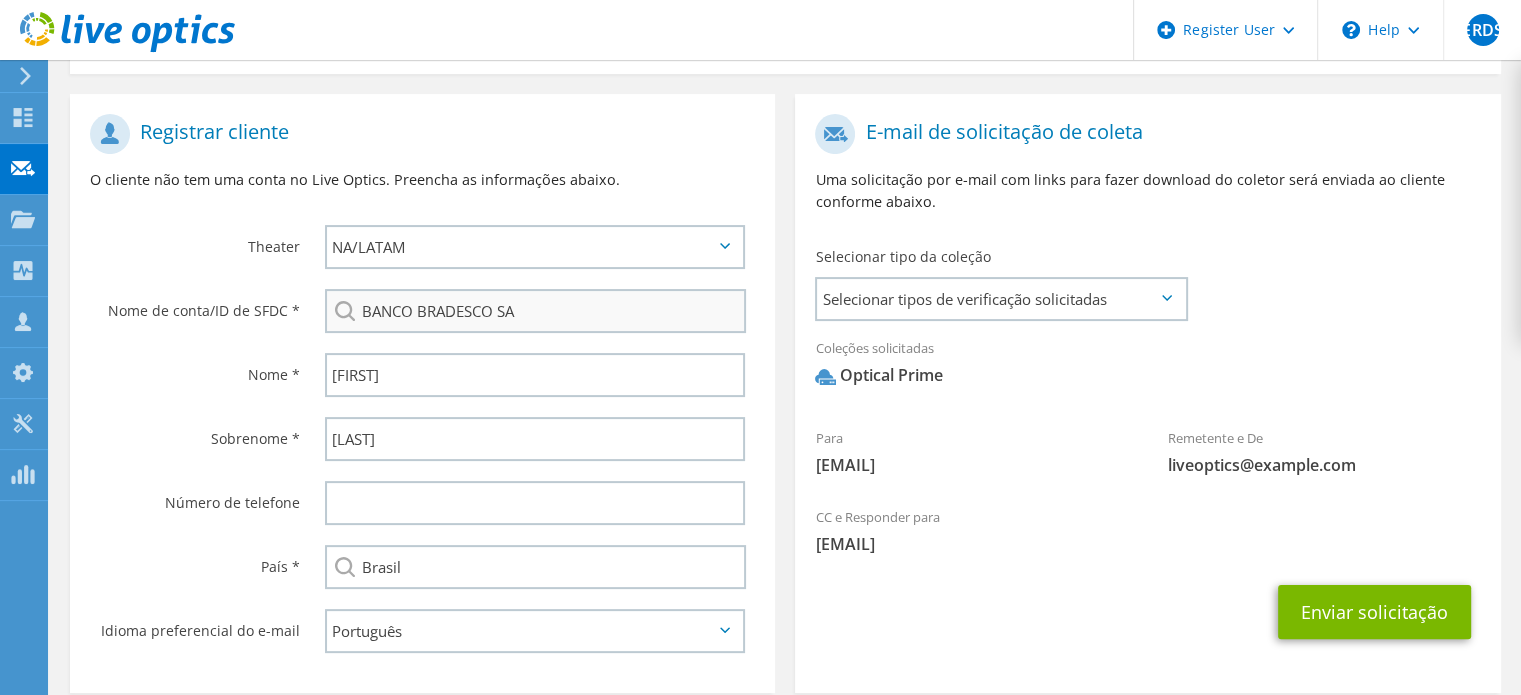 scroll, scrollTop: 400, scrollLeft: 0, axis: vertical 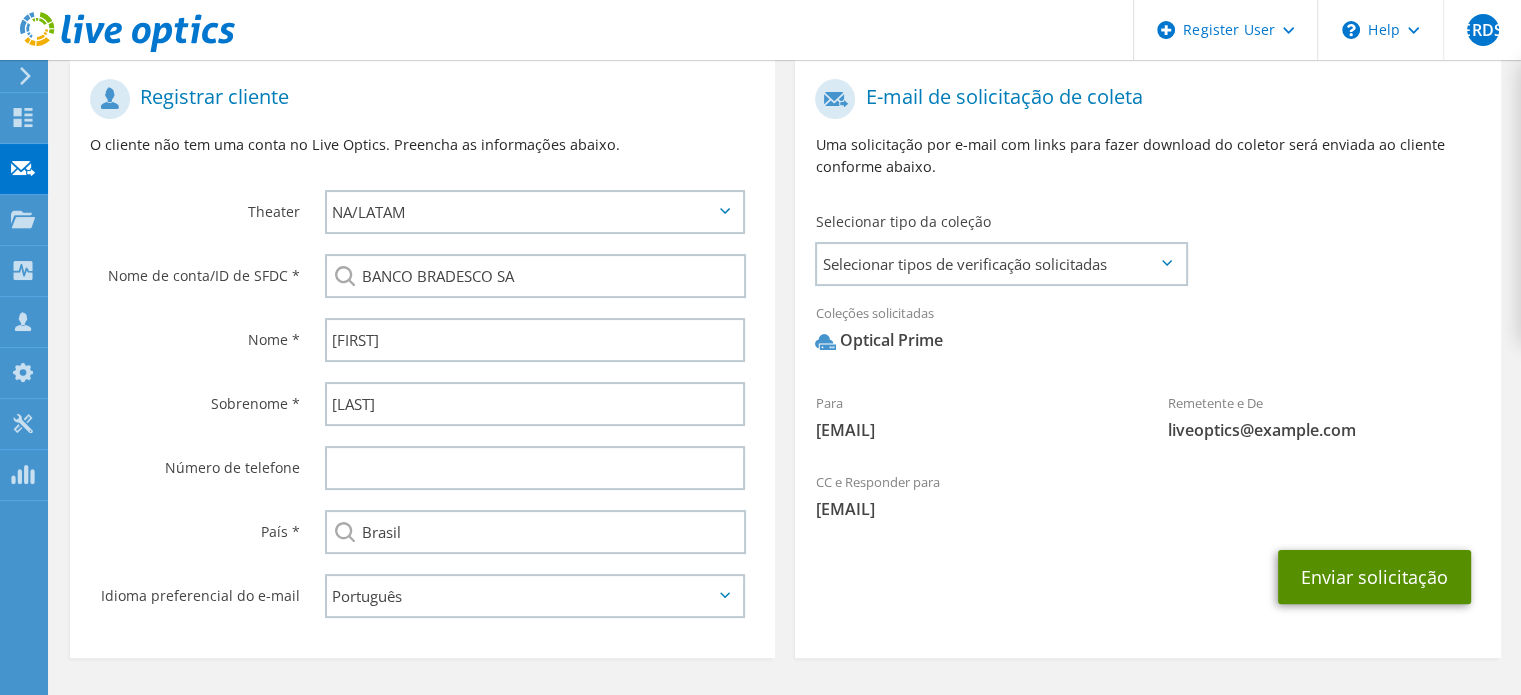 click on "Enviar solicitação" at bounding box center [1374, 577] 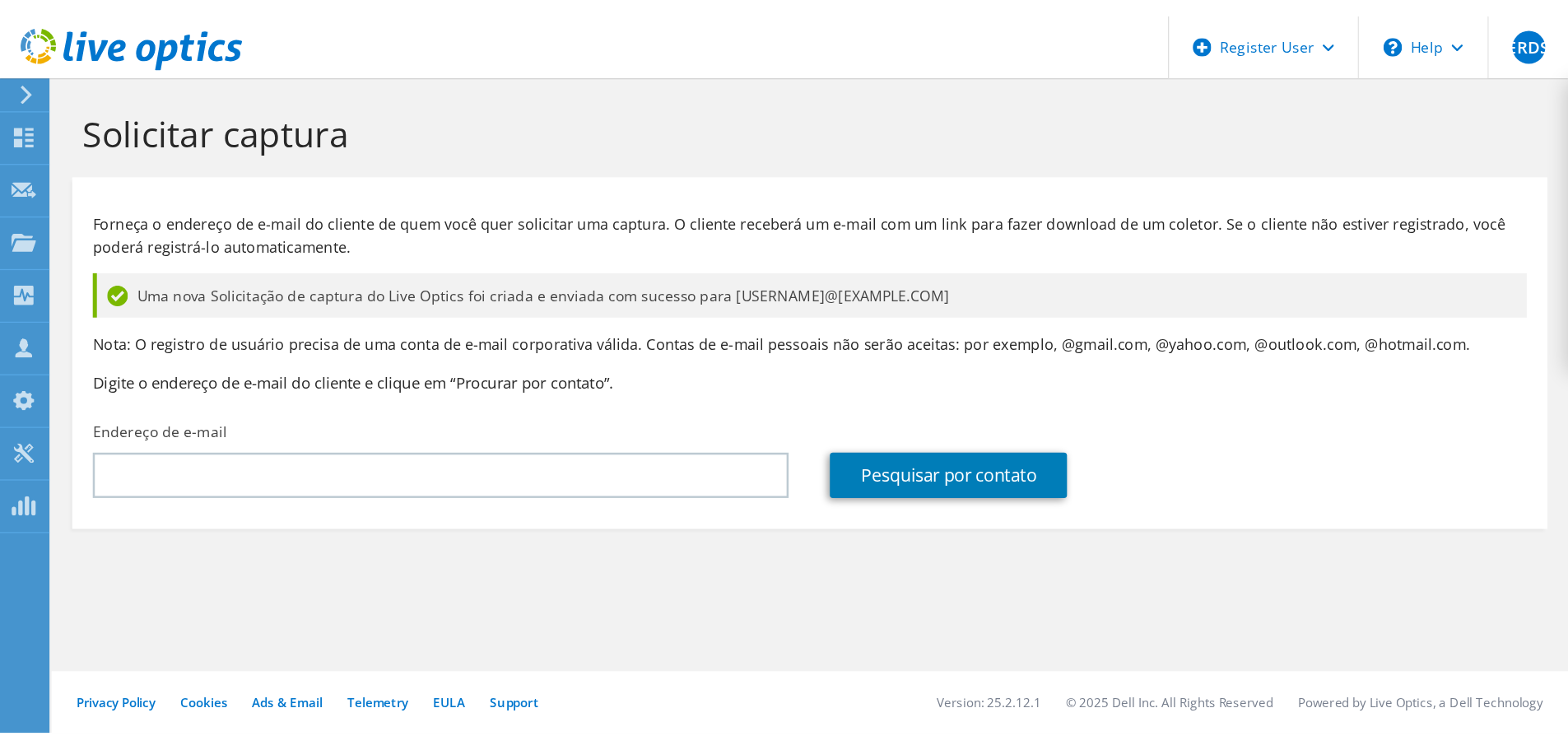 scroll, scrollTop: 0, scrollLeft: 0, axis: both 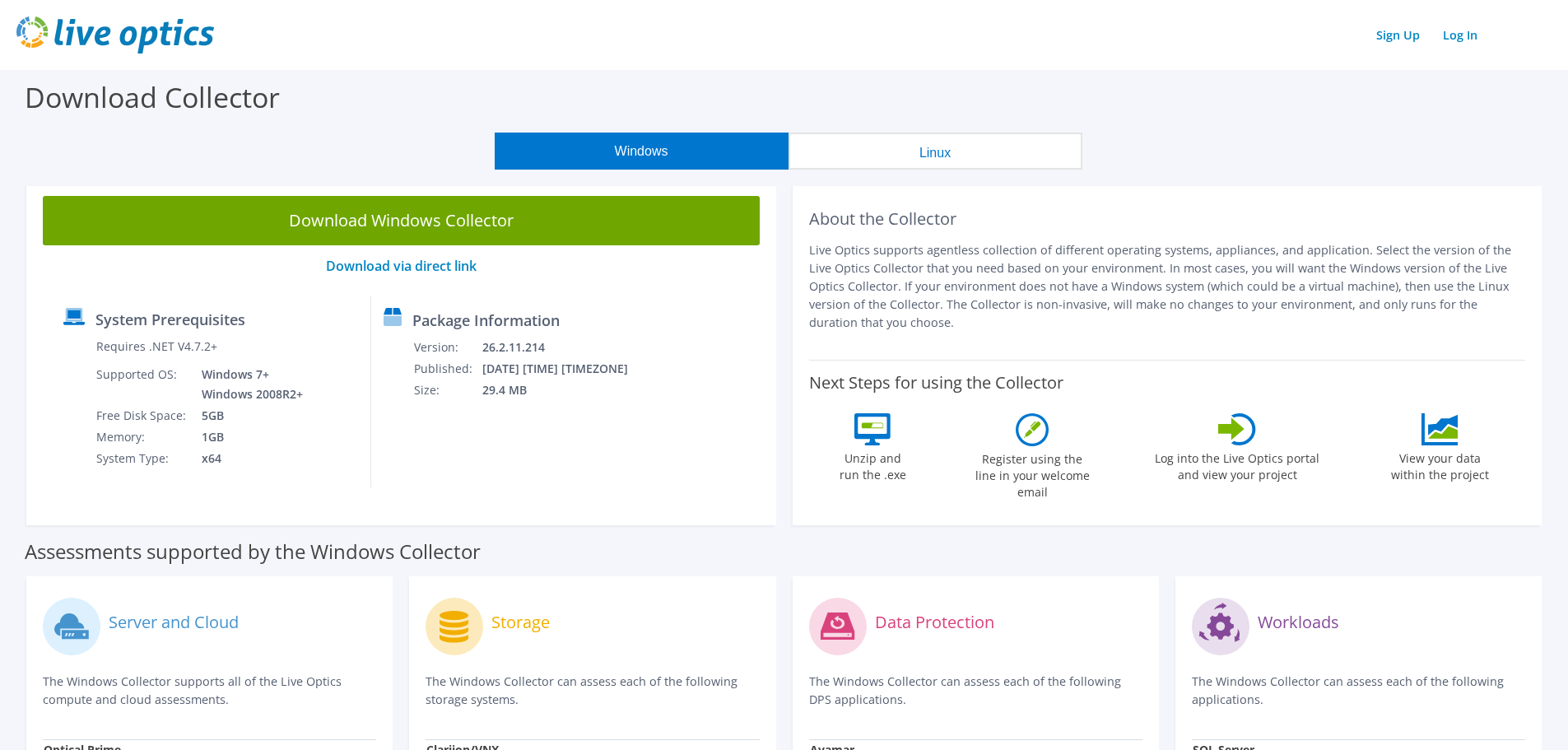 click on "Download Windows Collector" at bounding box center [401, 221] 